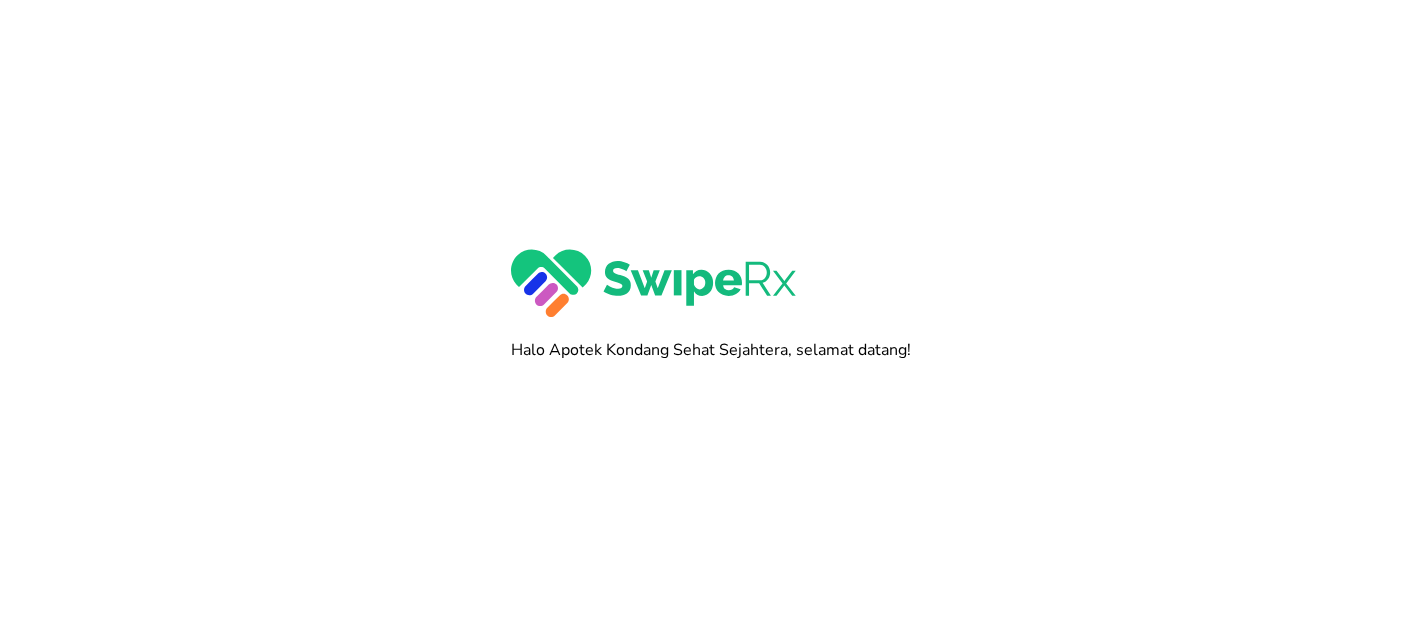scroll, scrollTop: 0, scrollLeft: 0, axis: both 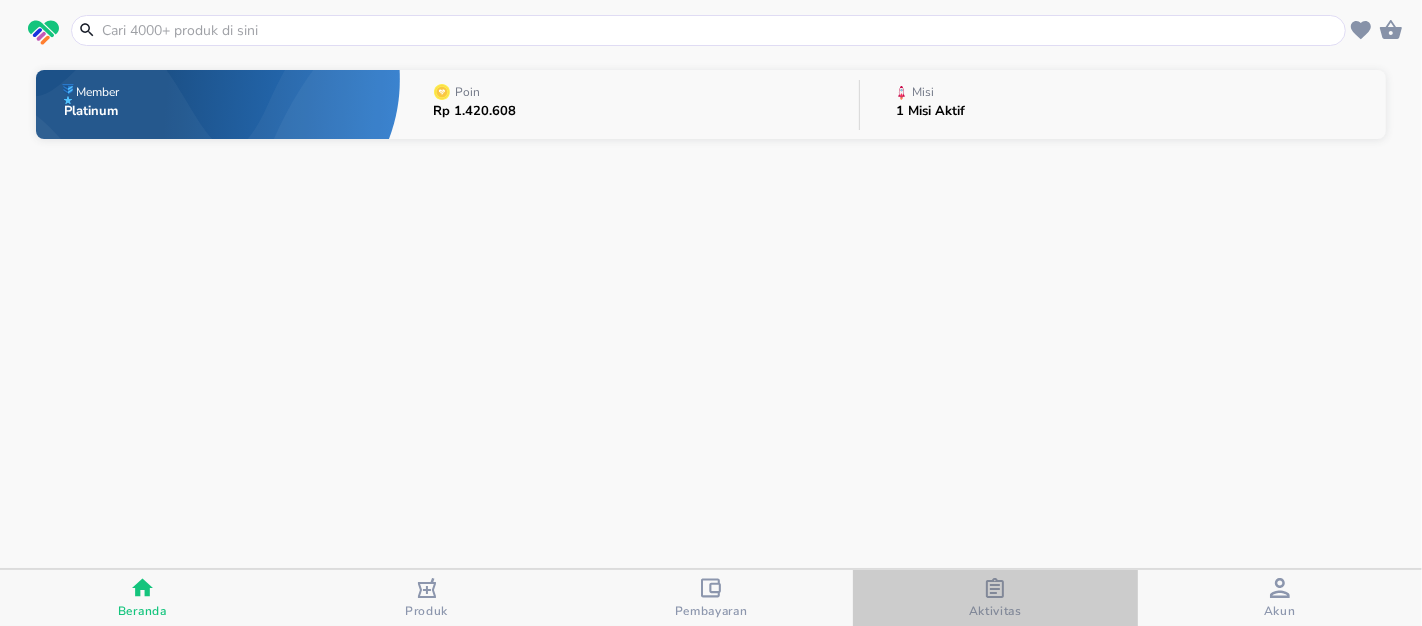 click on "Aktivitas" at bounding box center (995, 598) 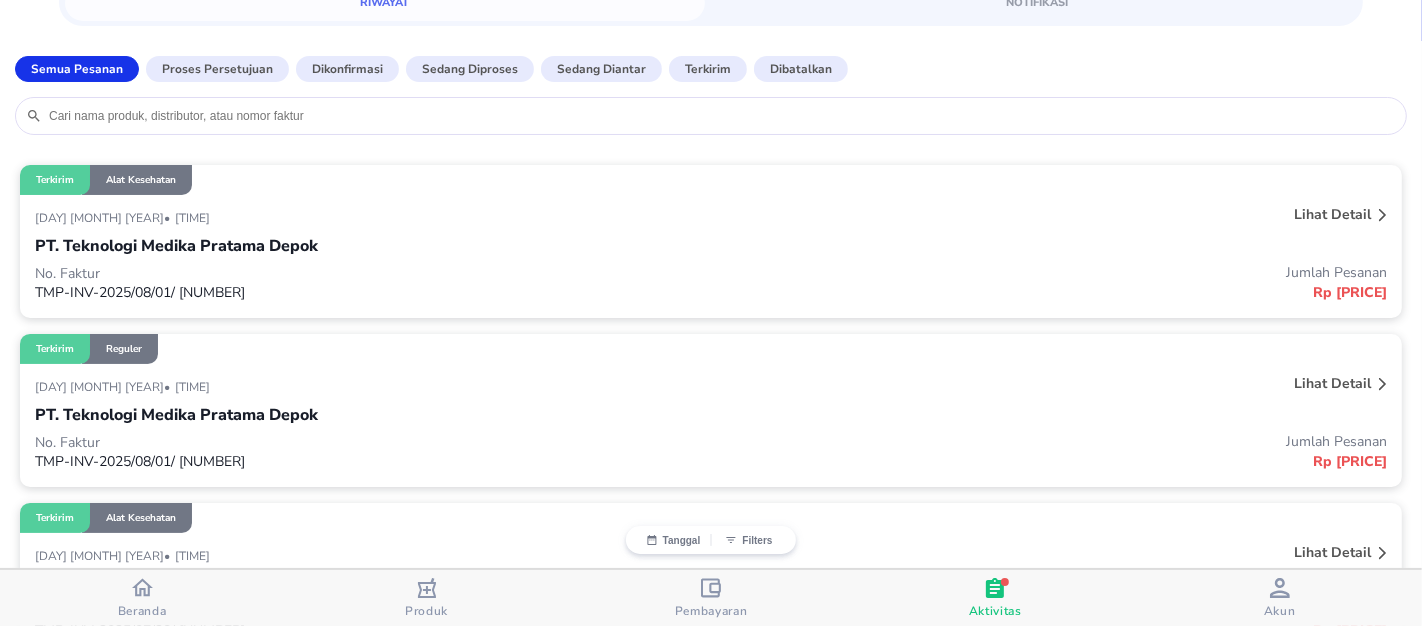 scroll, scrollTop: 0, scrollLeft: 0, axis: both 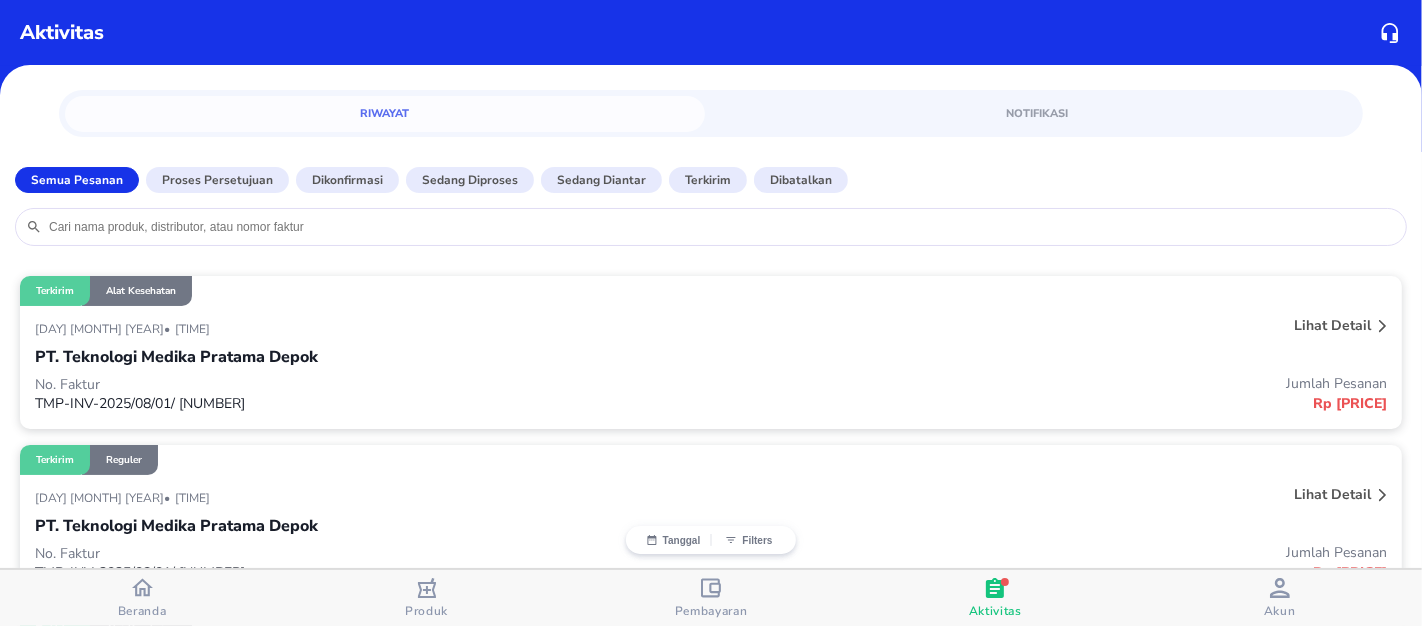 click on "Beranda" at bounding box center [142, 611] 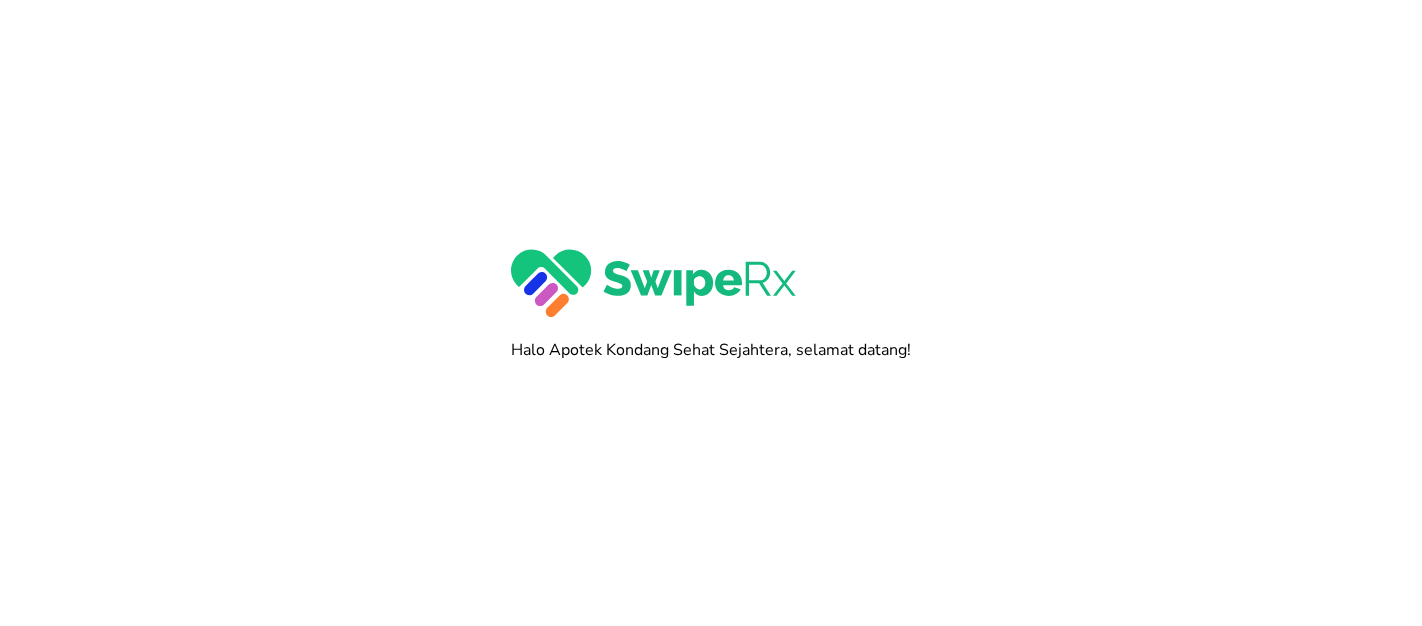 scroll, scrollTop: 0, scrollLeft: 0, axis: both 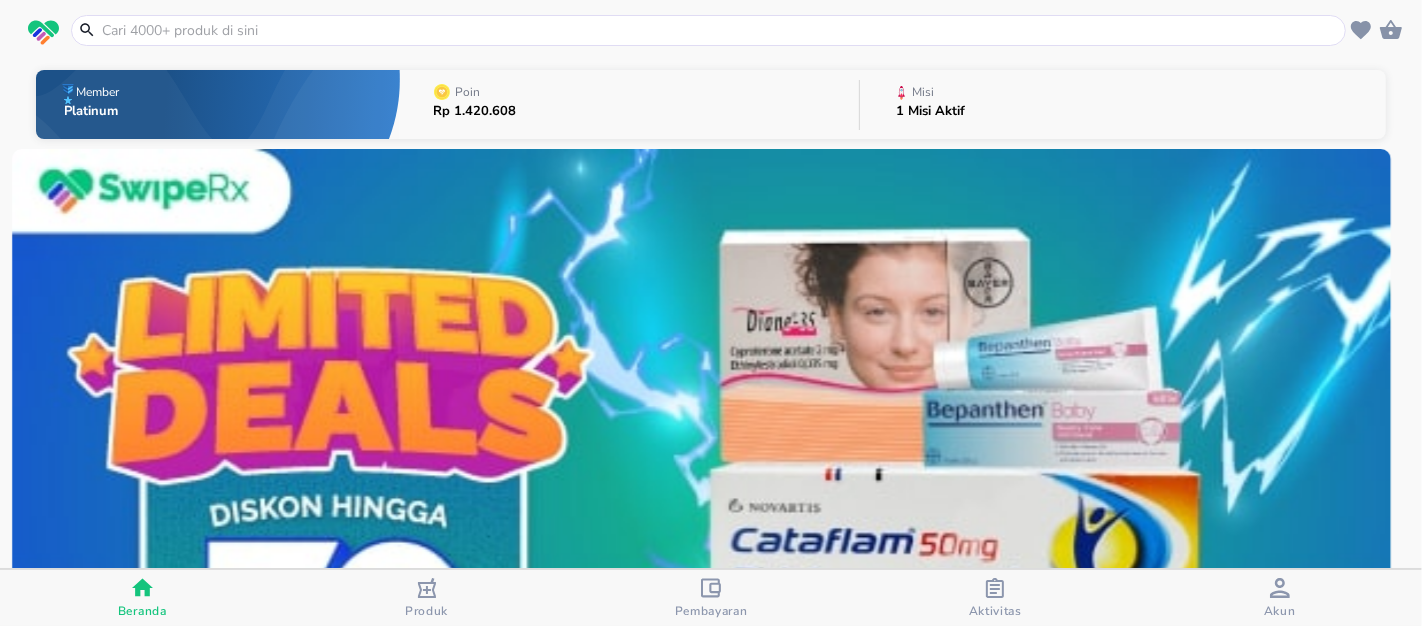 click 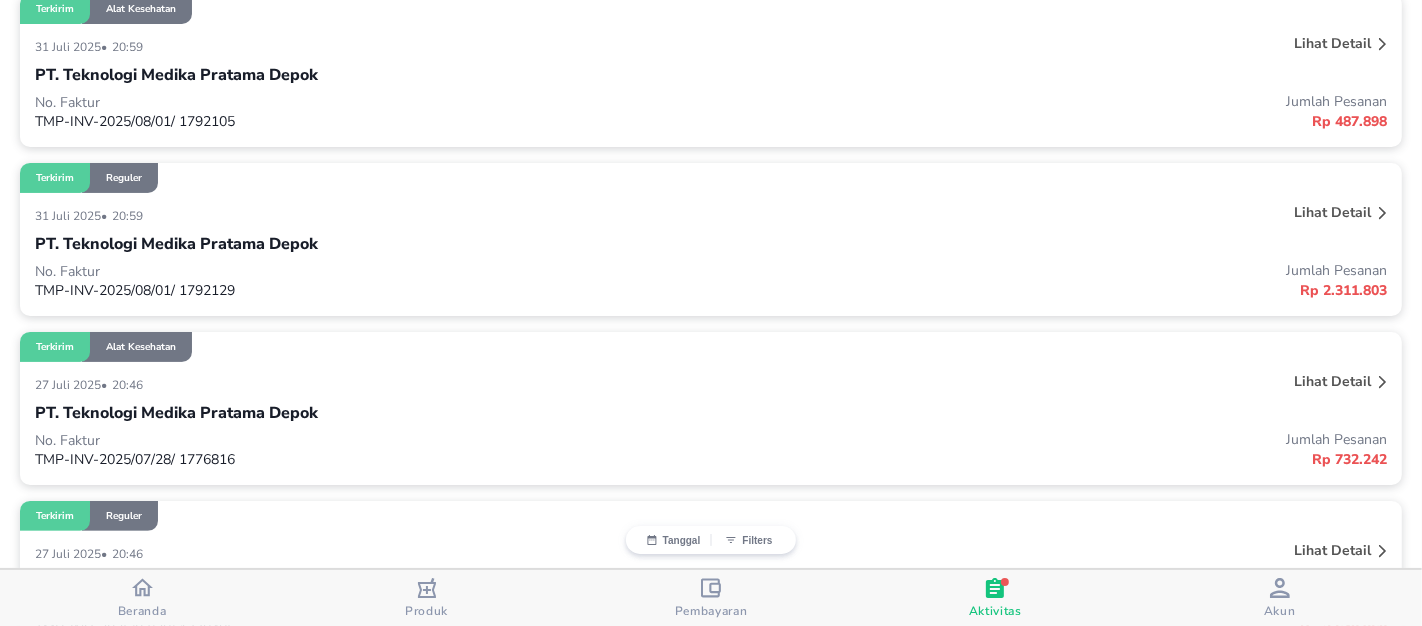 scroll, scrollTop: 0, scrollLeft: 0, axis: both 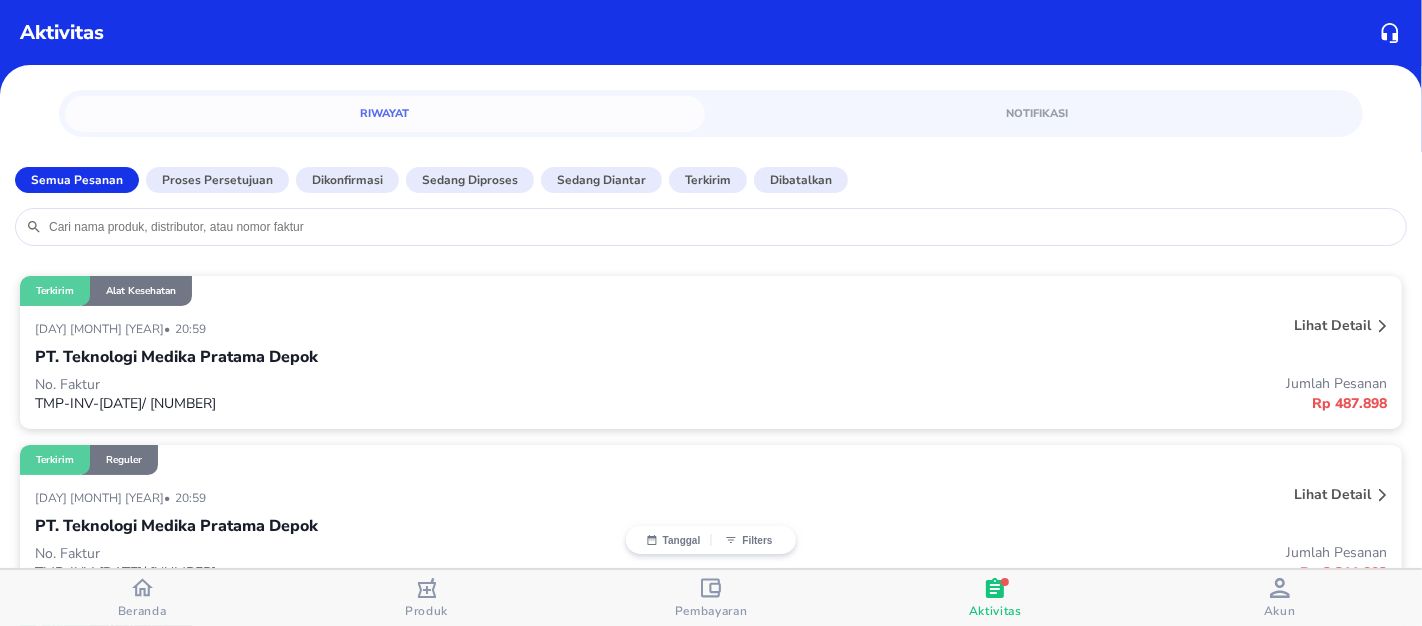 click on "Produk" at bounding box center [426, 611] 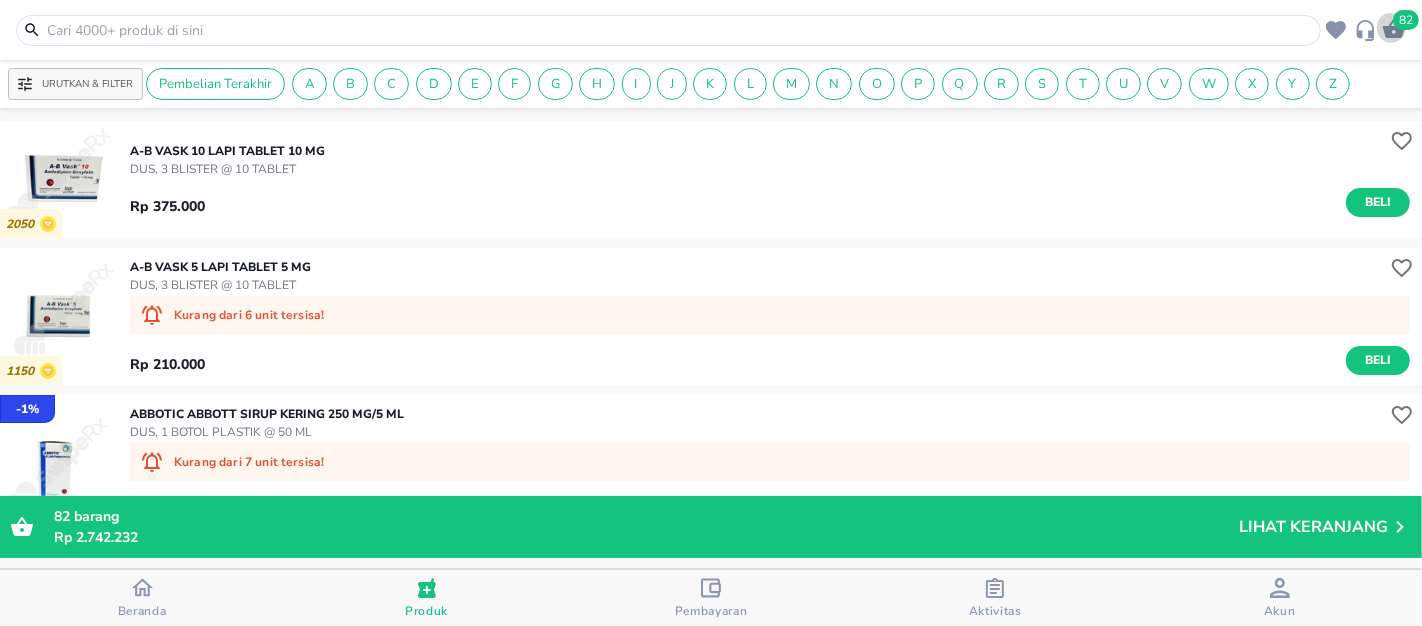 click 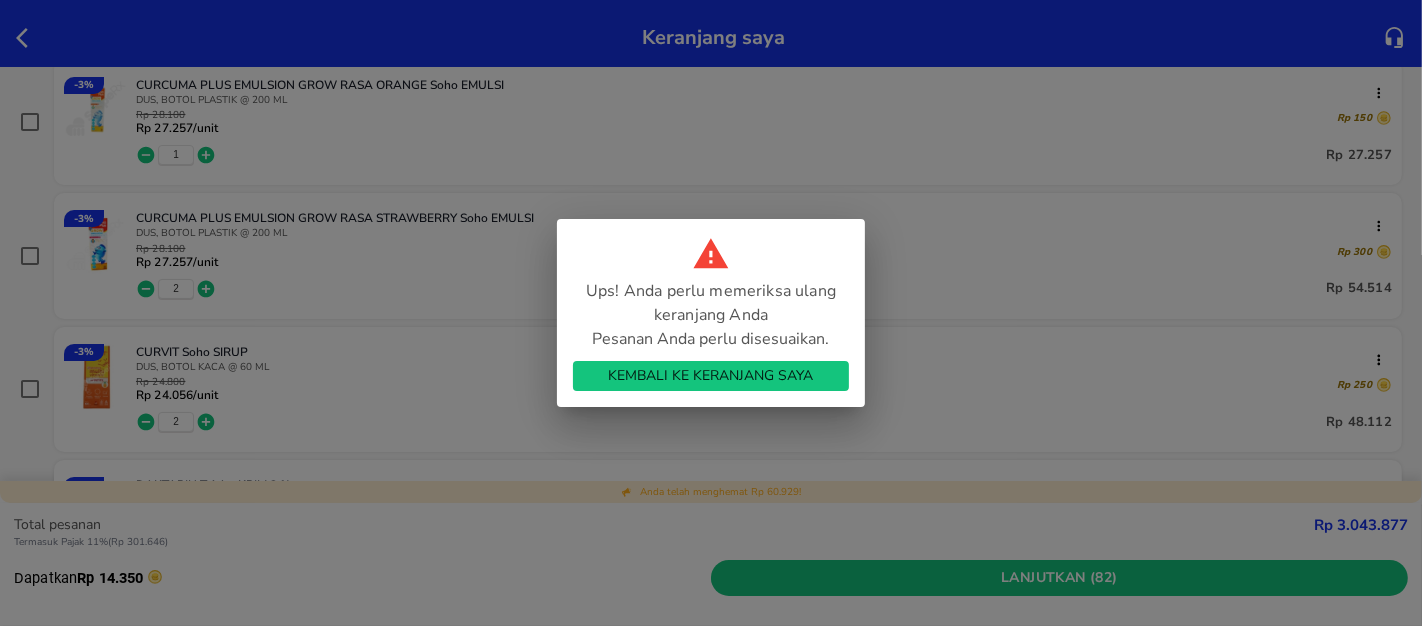 scroll, scrollTop: 1666, scrollLeft: 0, axis: vertical 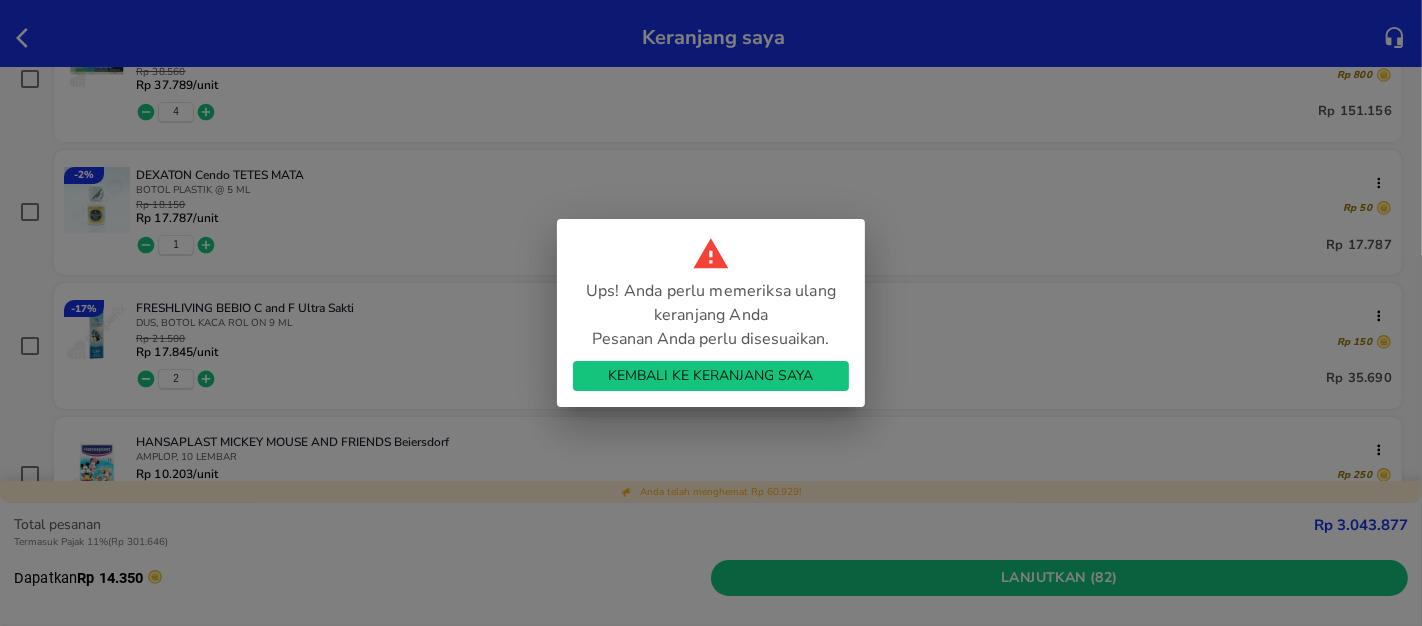 click on "Kembali ke Keranjang Saya" at bounding box center [711, 376] 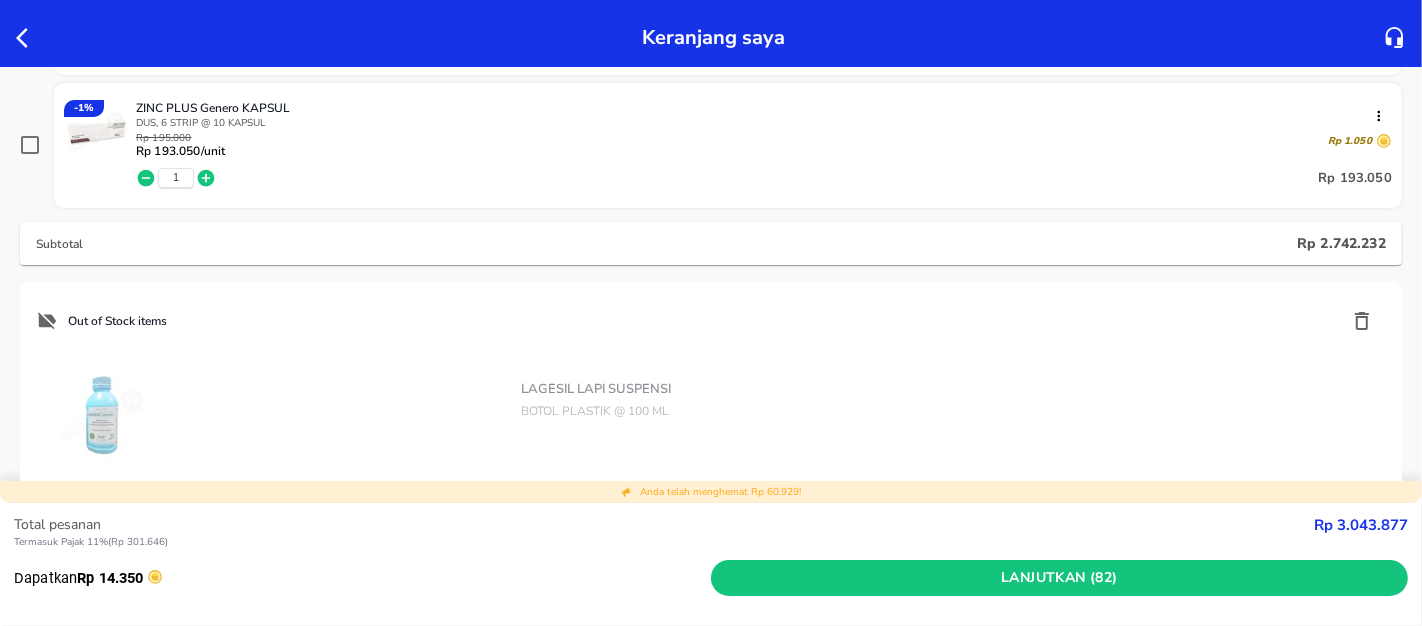 scroll, scrollTop: 4222, scrollLeft: 0, axis: vertical 